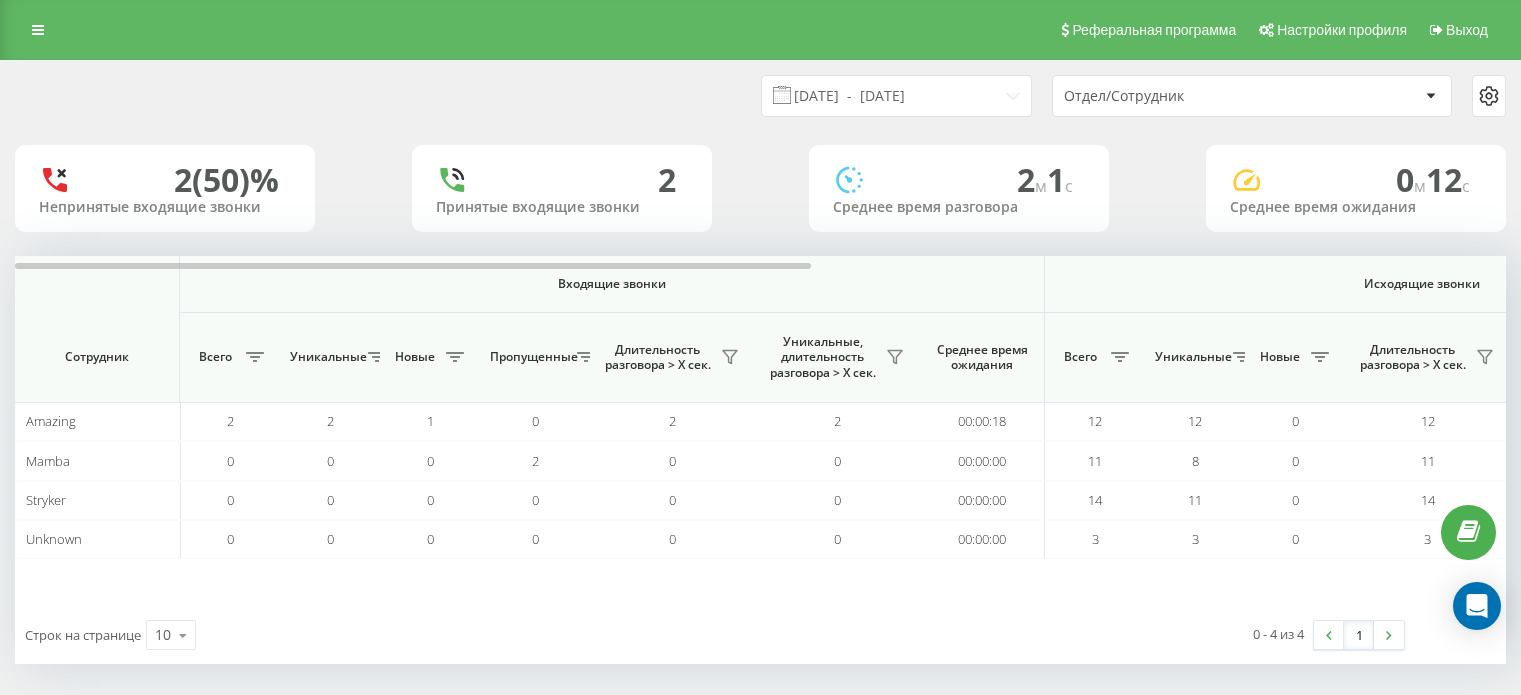 scroll, scrollTop: 0, scrollLeft: 0, axis: both 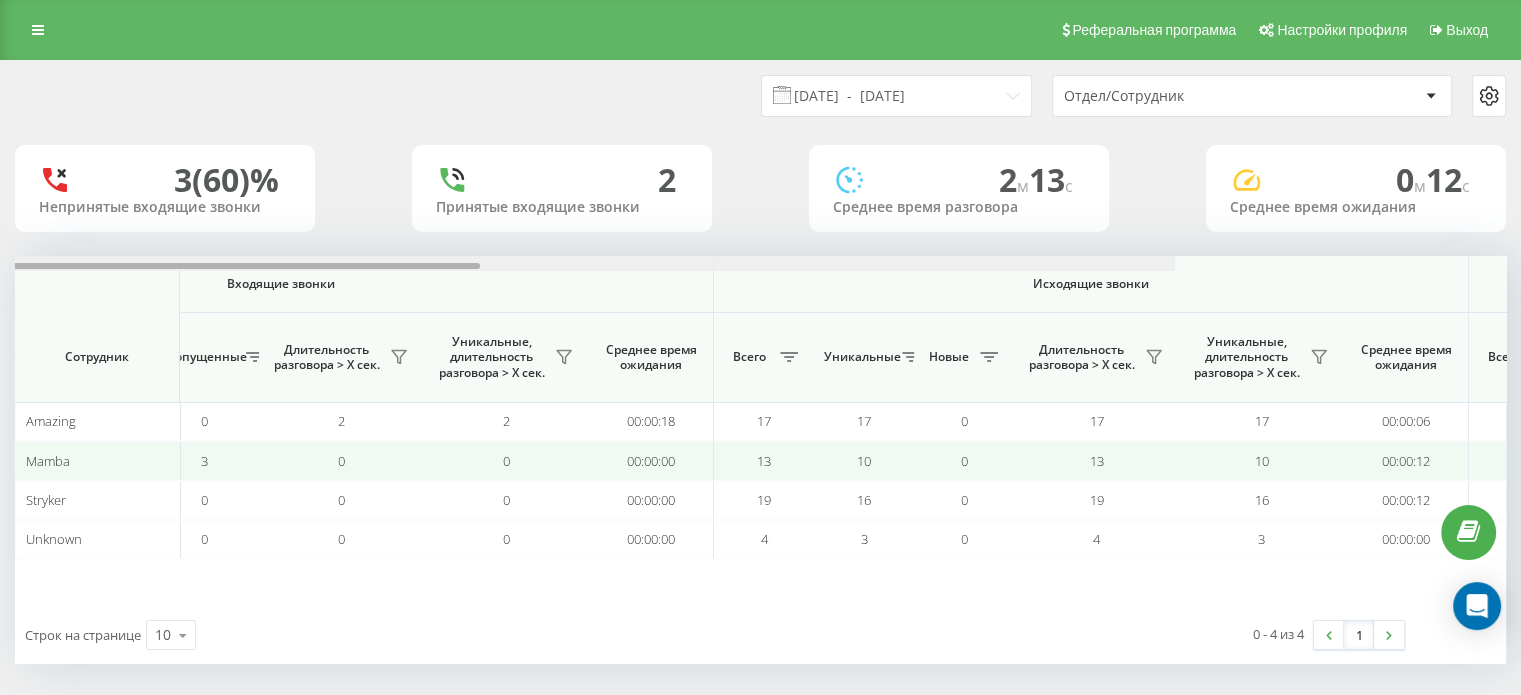 drag, startPoint x: 739, startPoint y: 266, endPoint x: 870, endPoint y: 476, distance: 247.5096 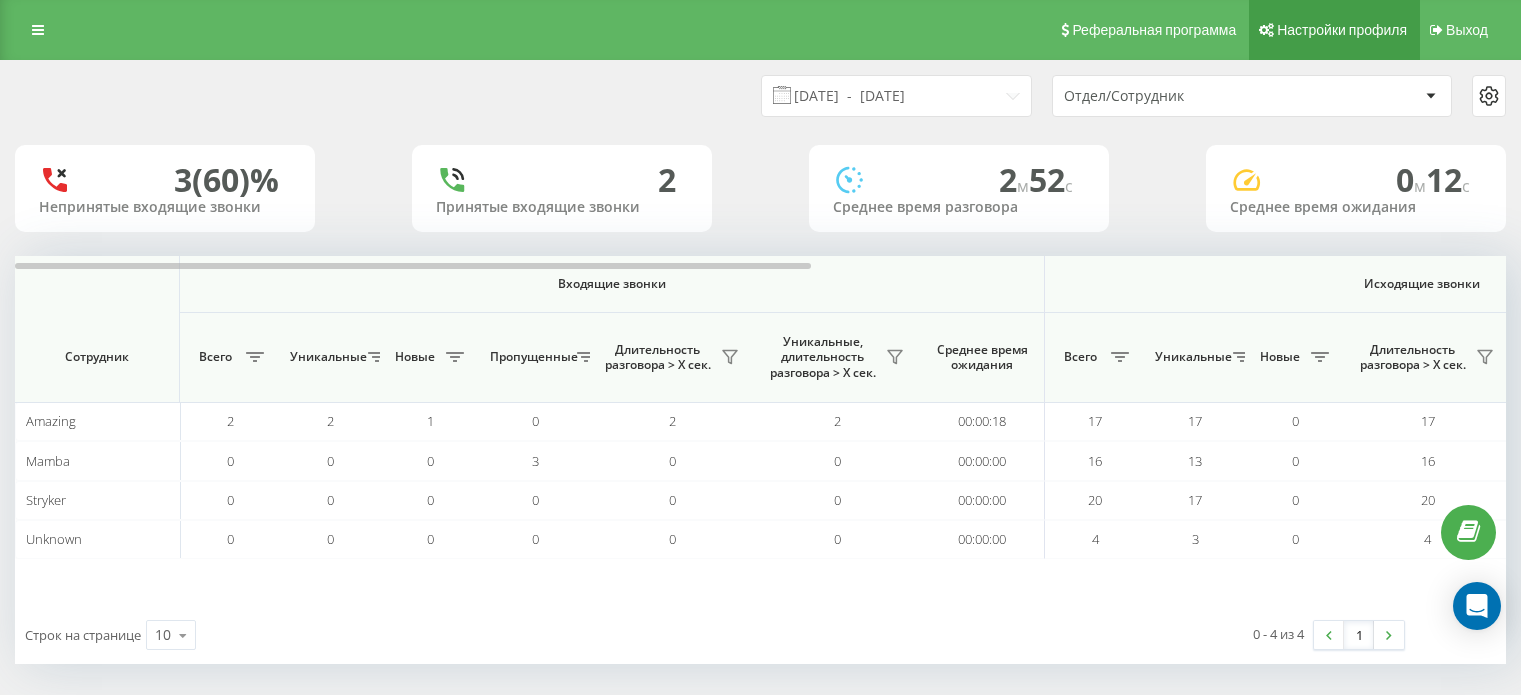 scroll, scrollTop: 0, scrollLeft: 0, axis: both 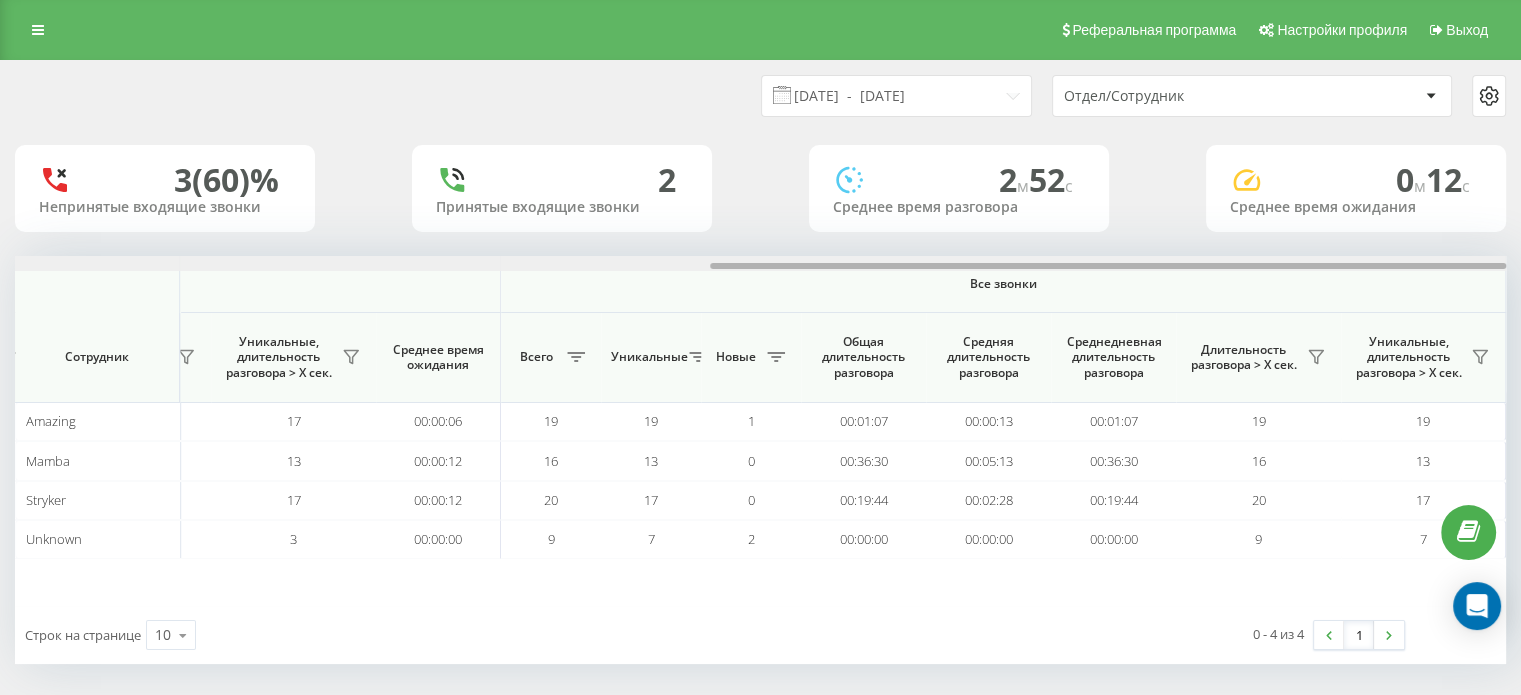 drag, startPoint x: 427, startPoint y: 263, endPoint x: 1336, endPoint y: 291, distance: 909.43115 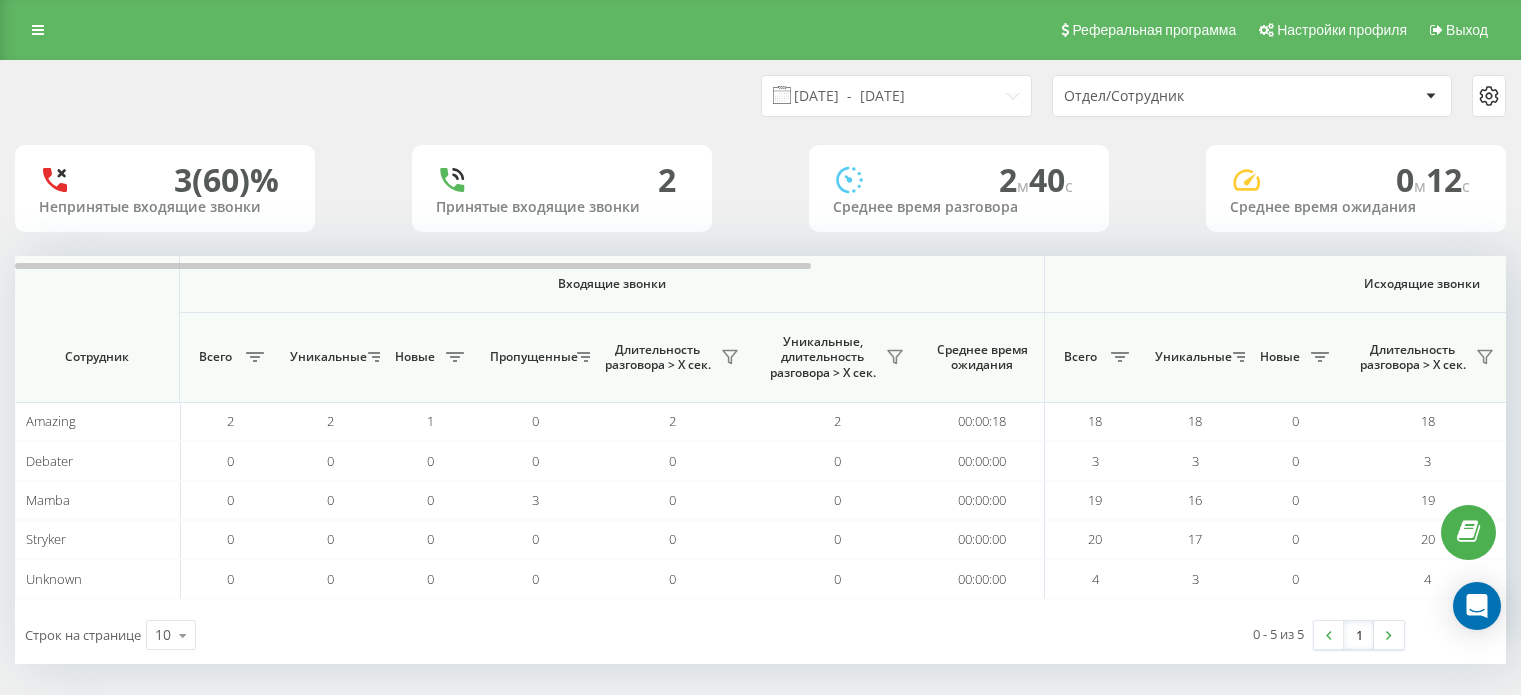 scroll, scrollTop: 0, scrollLeft: 0, axis: both 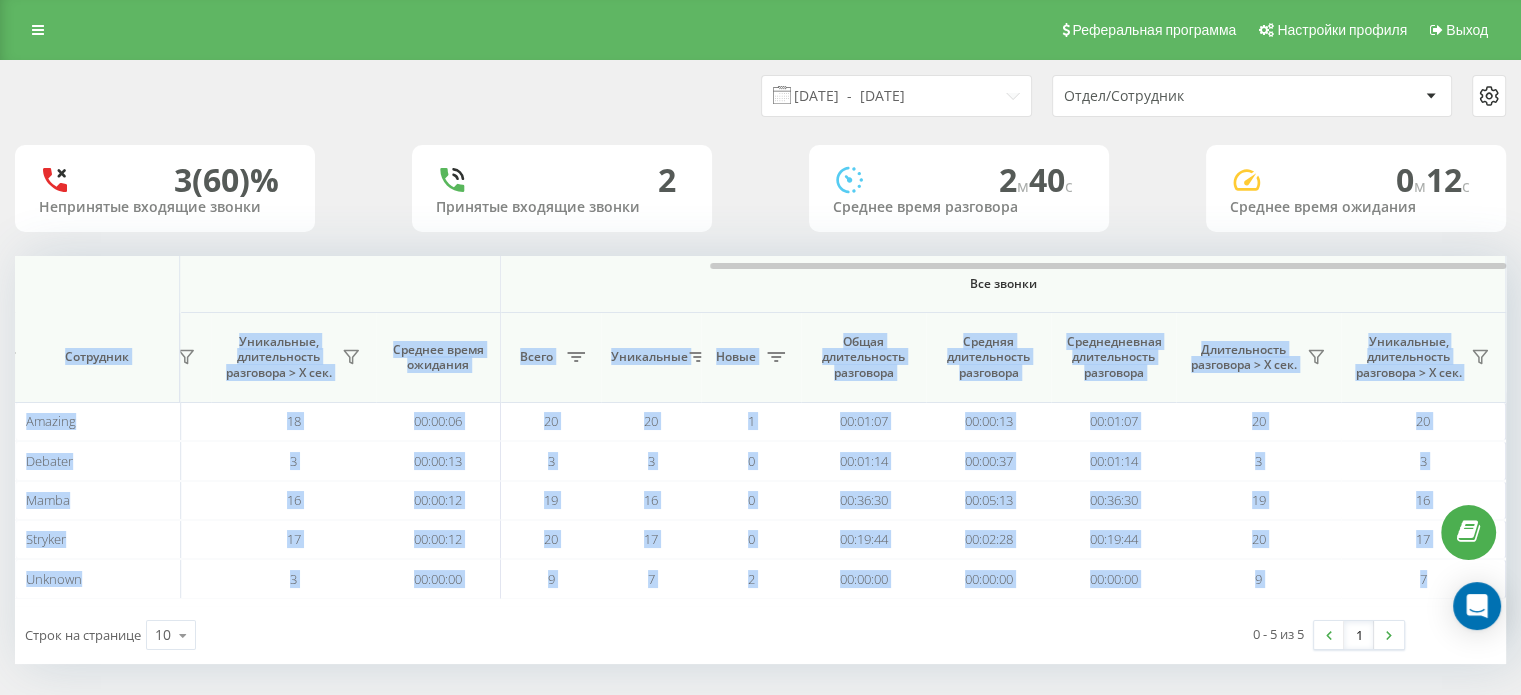 drag, startPoint x: 760, startPoint y: 271, endPoint x: 1342, endPoint y: 299, distance: 582.67316 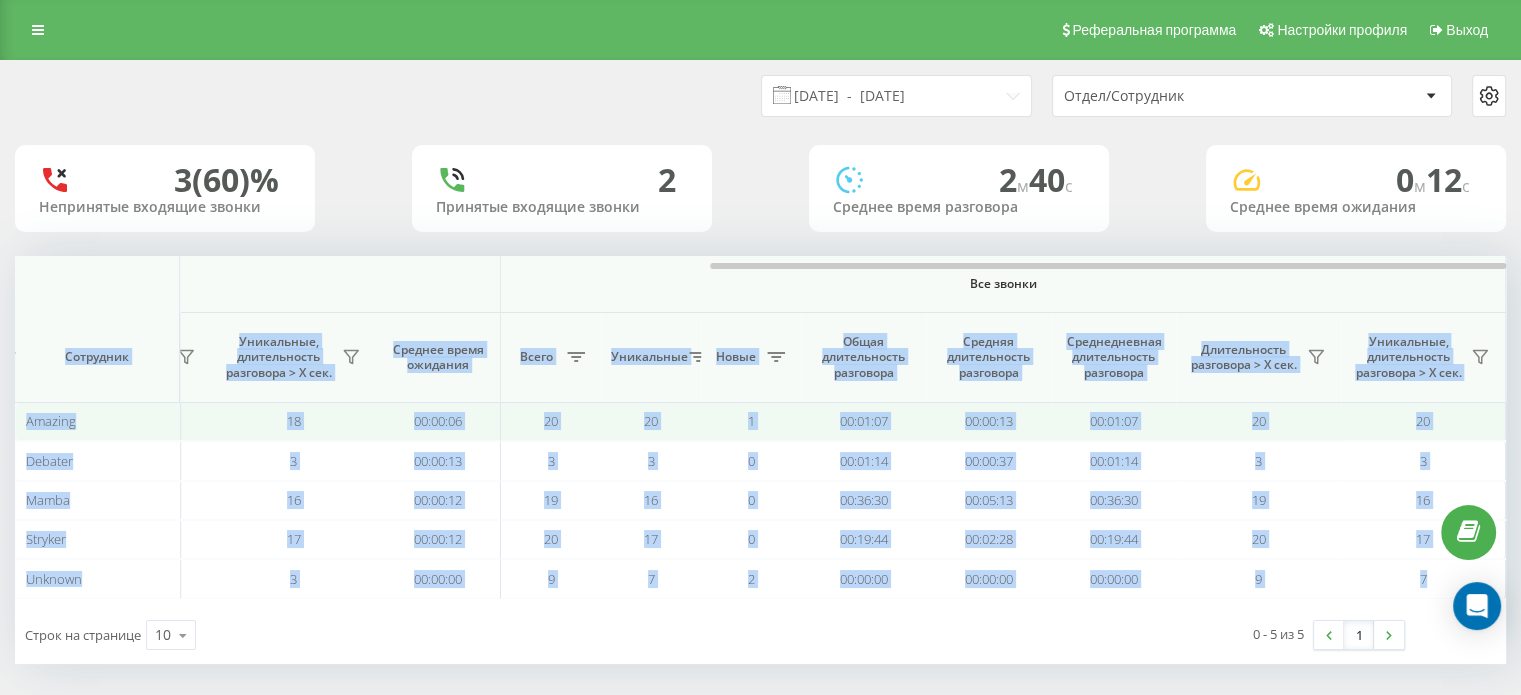 click on "1" at bounding box center [751, 421] 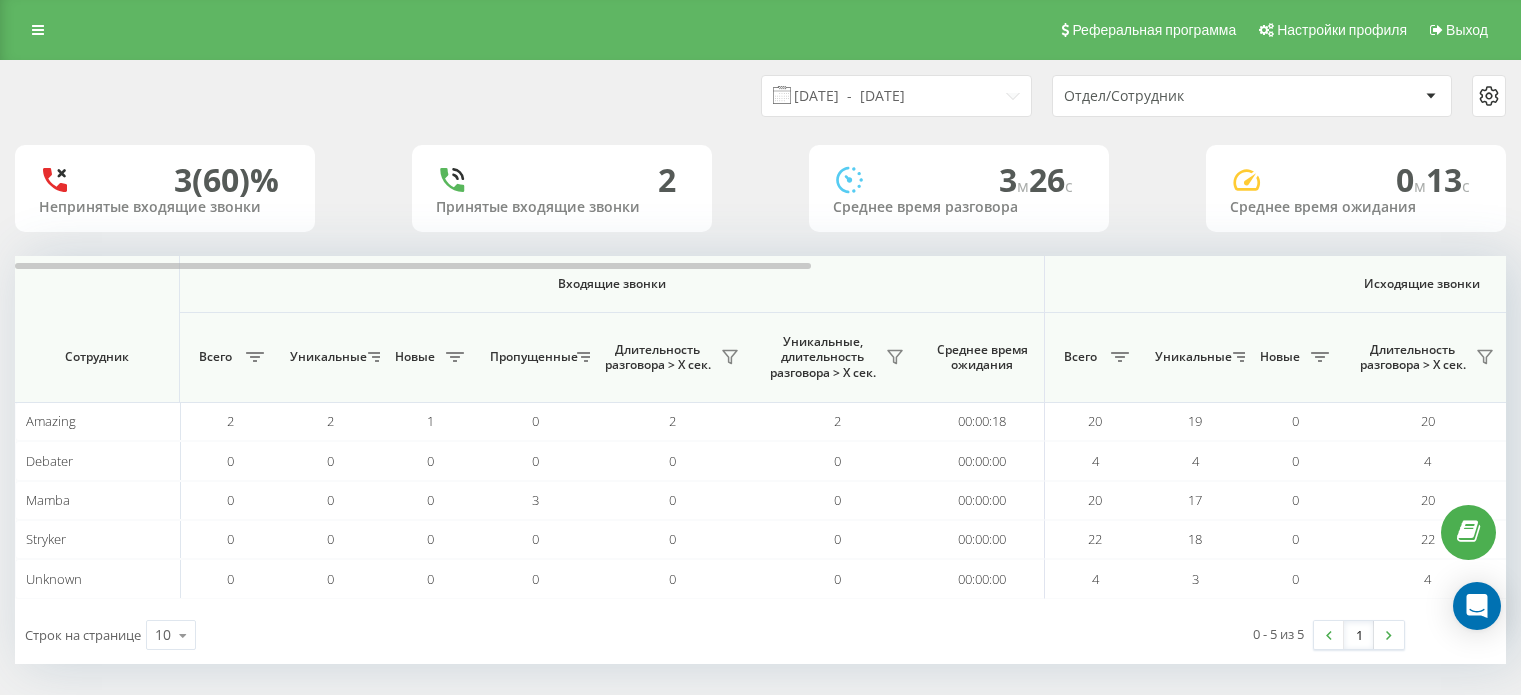 scroll, scrollTop: 0, scrollLeft: 0, axis: both 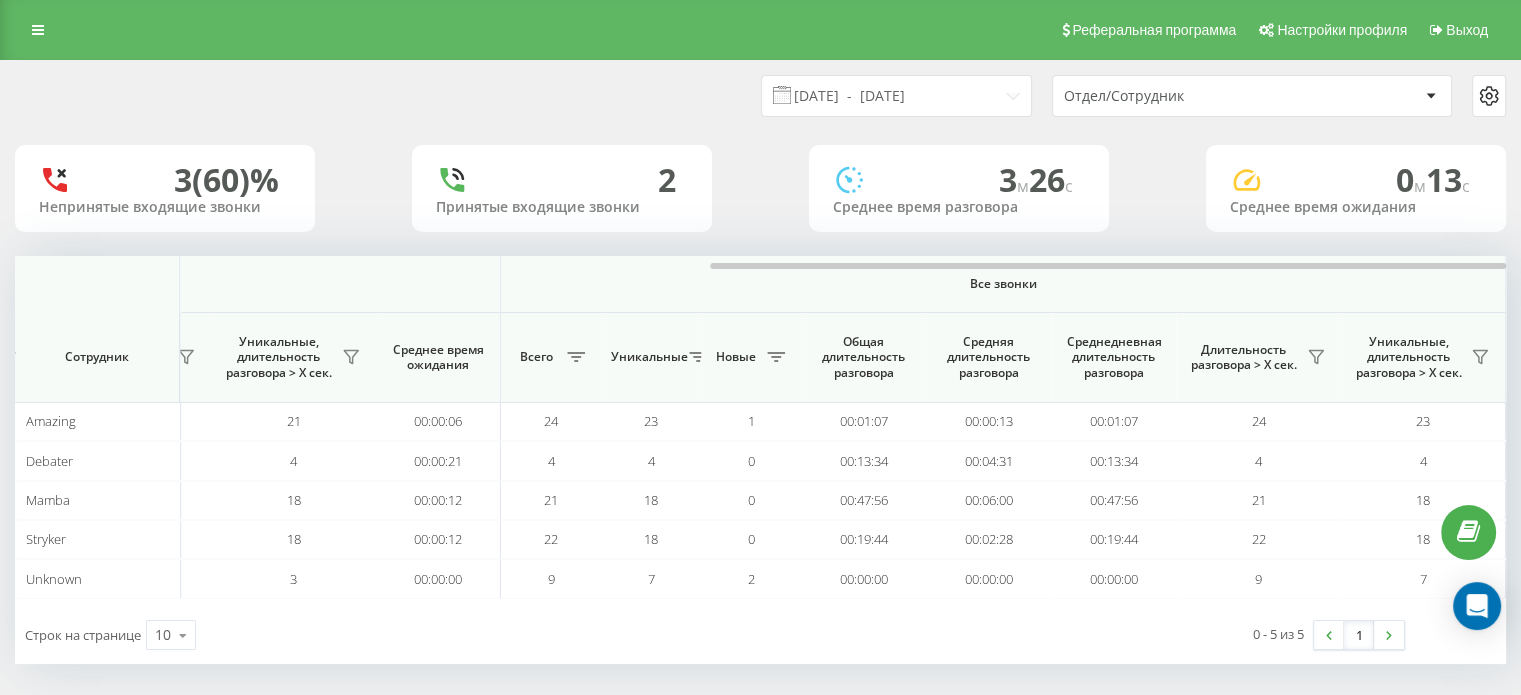 click on "Все звонки" at bounding box center [1003, 284] 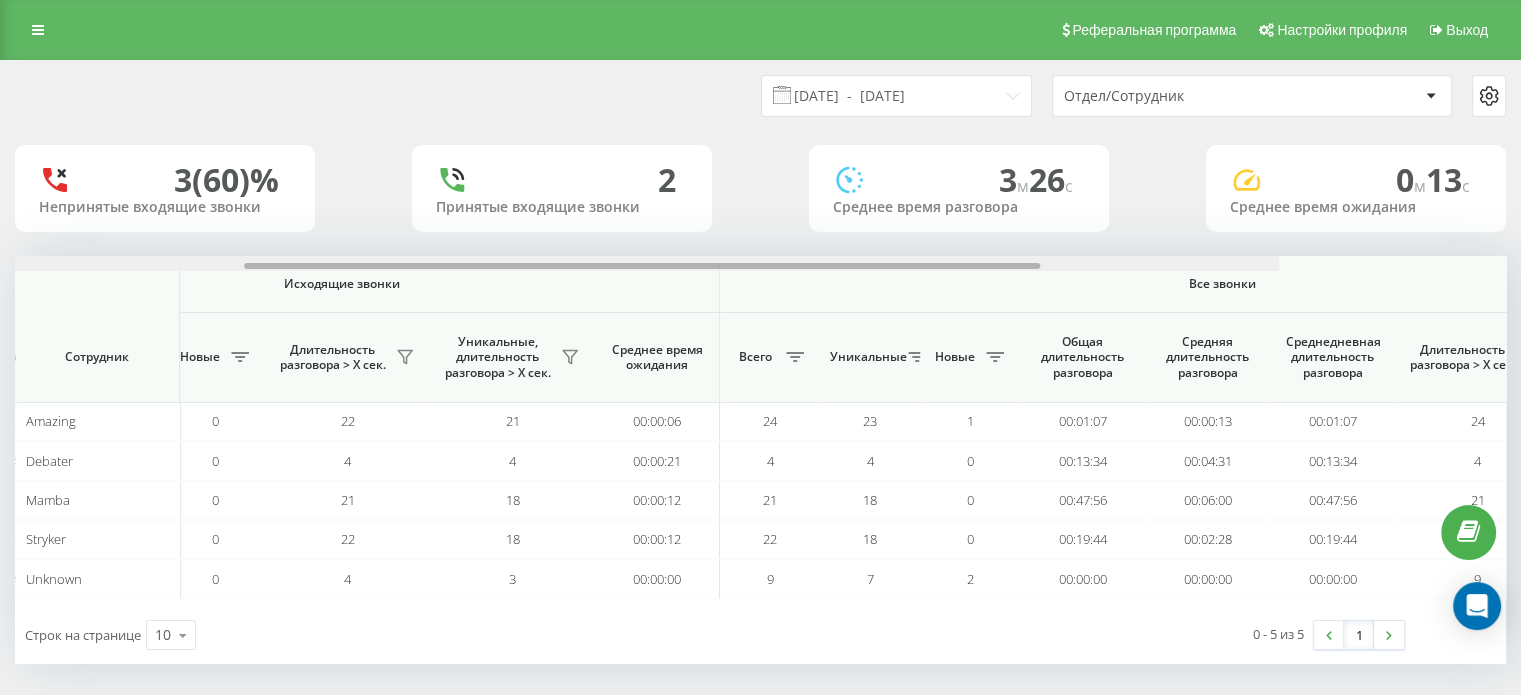 scroll, scrollTop: 0, scrollLeft: 1299, axis: horizontal 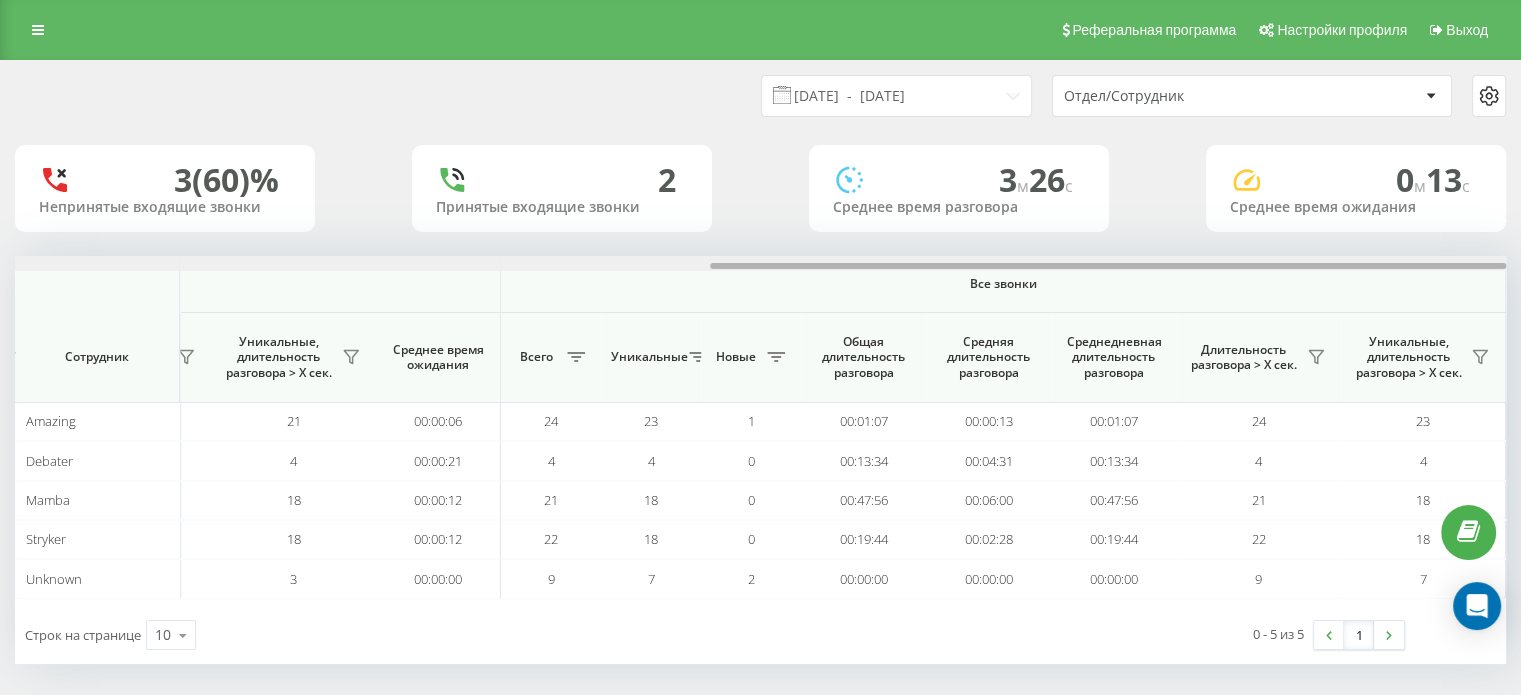 drag, startPoint x: 829, startPoint y: 265, endPoint x: 926, endPoint y: 310, distance: 106.929886 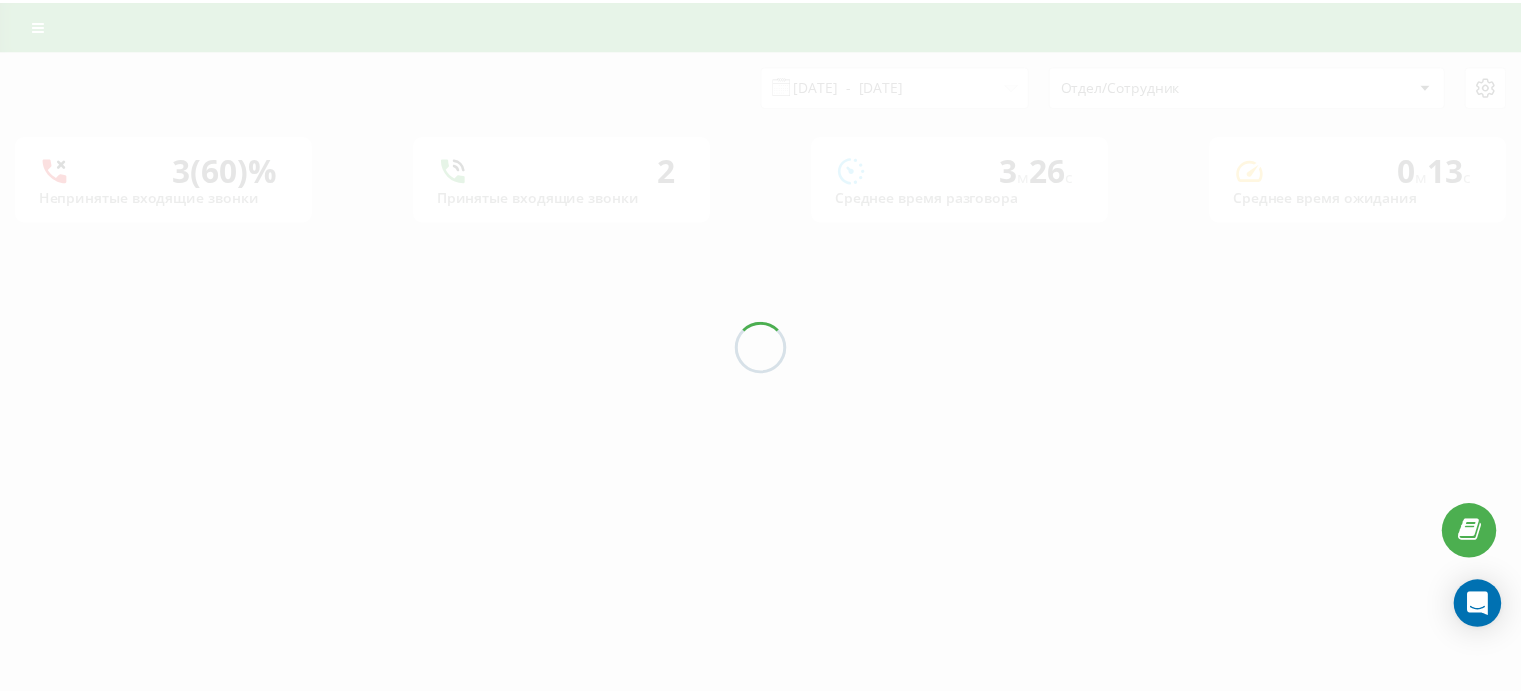scroll, scrollTop: 0, scrollLeft: 0, axis: both 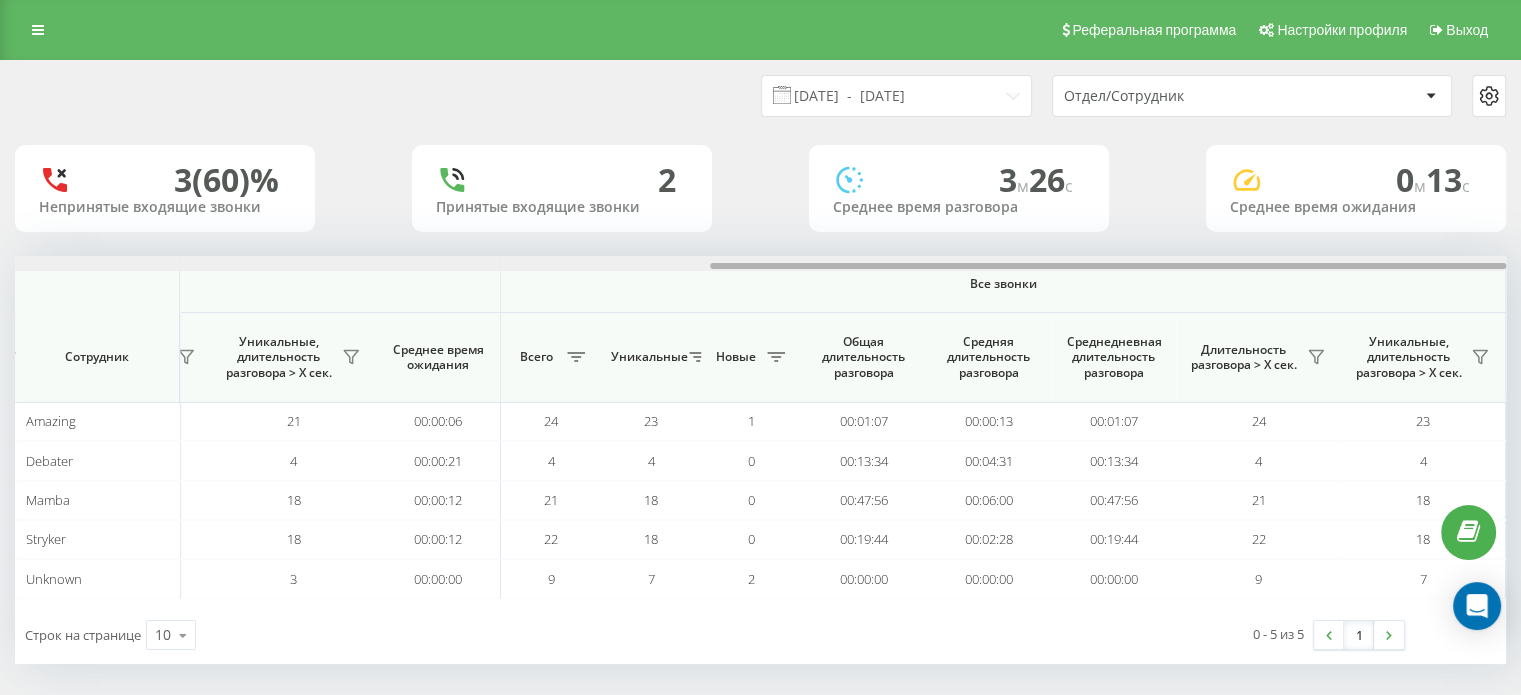 drag, startPoint x: 678, startPoint y: 269, endPoint x: 1268, endPoint y: 239, distance: 590.7622 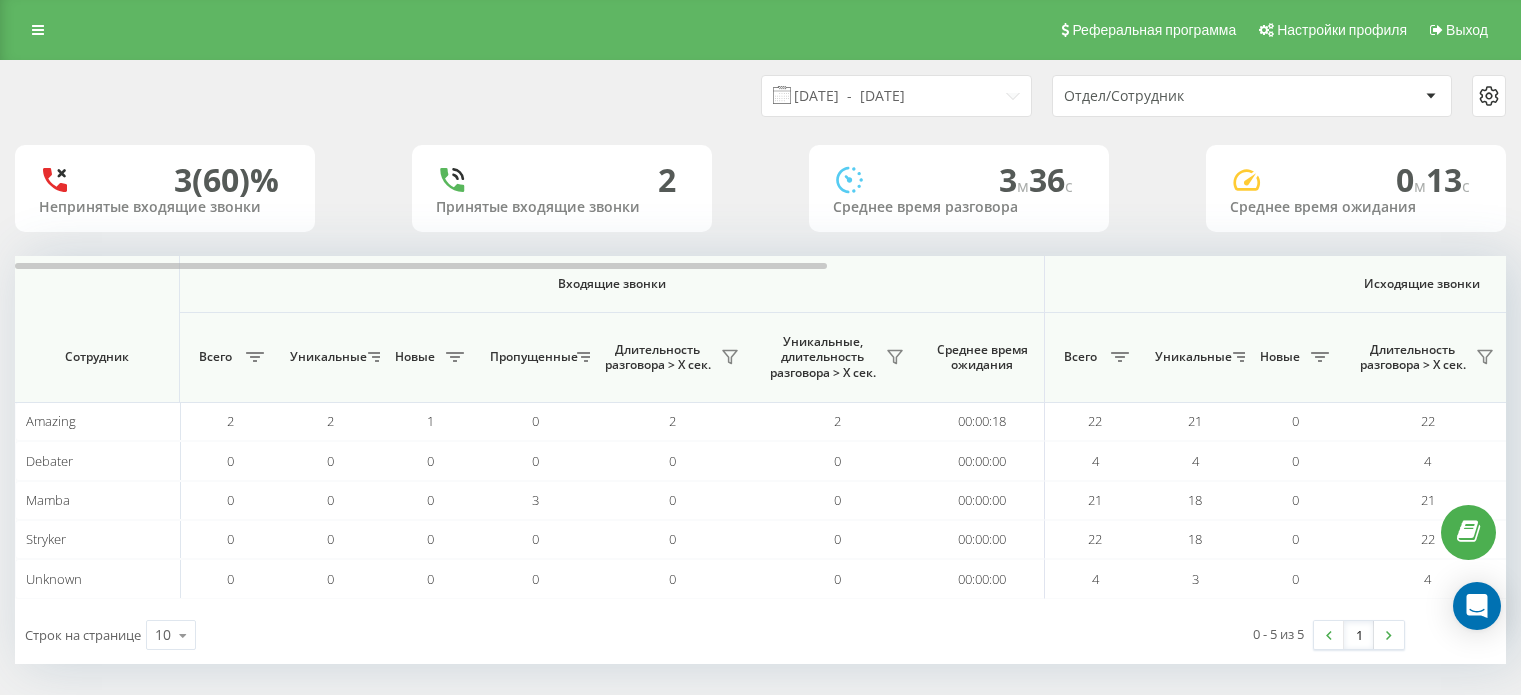 scroll, scrollTop: 0, scrollLeft: 0, axis: both 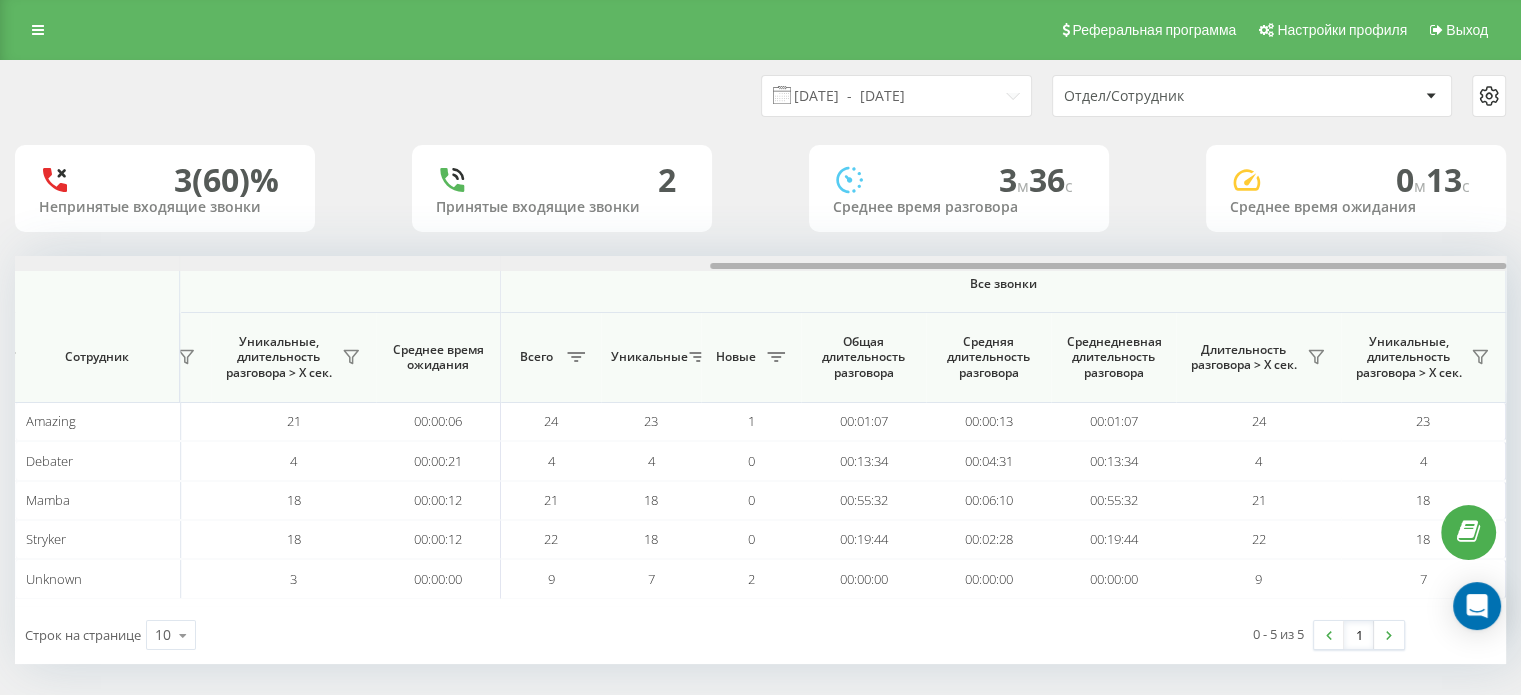 drag, startPoint x: 762, startPoint y: 263, endPoint x: 1535, endPoint y: 324, distance: 775.40314 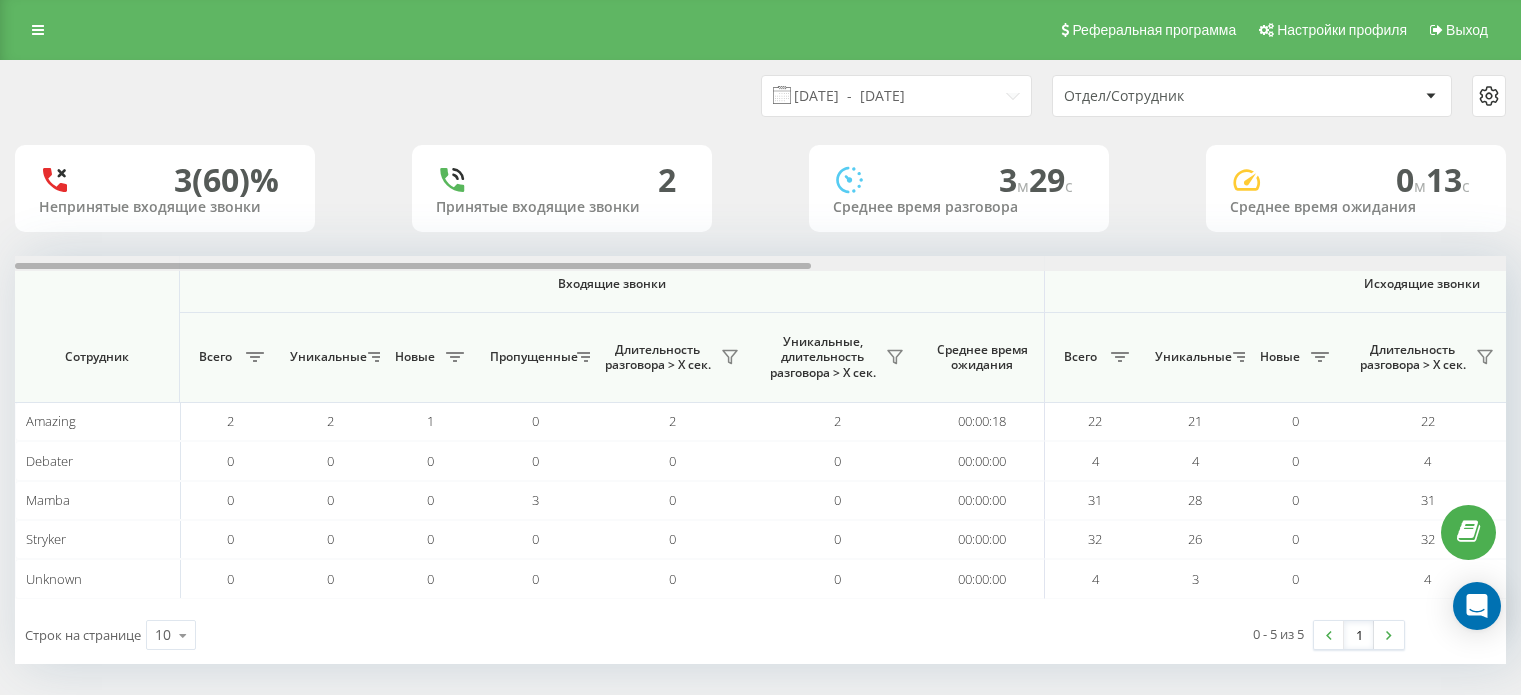 scroll, scrollTop: 0, scrollLeft: 0, axis: both 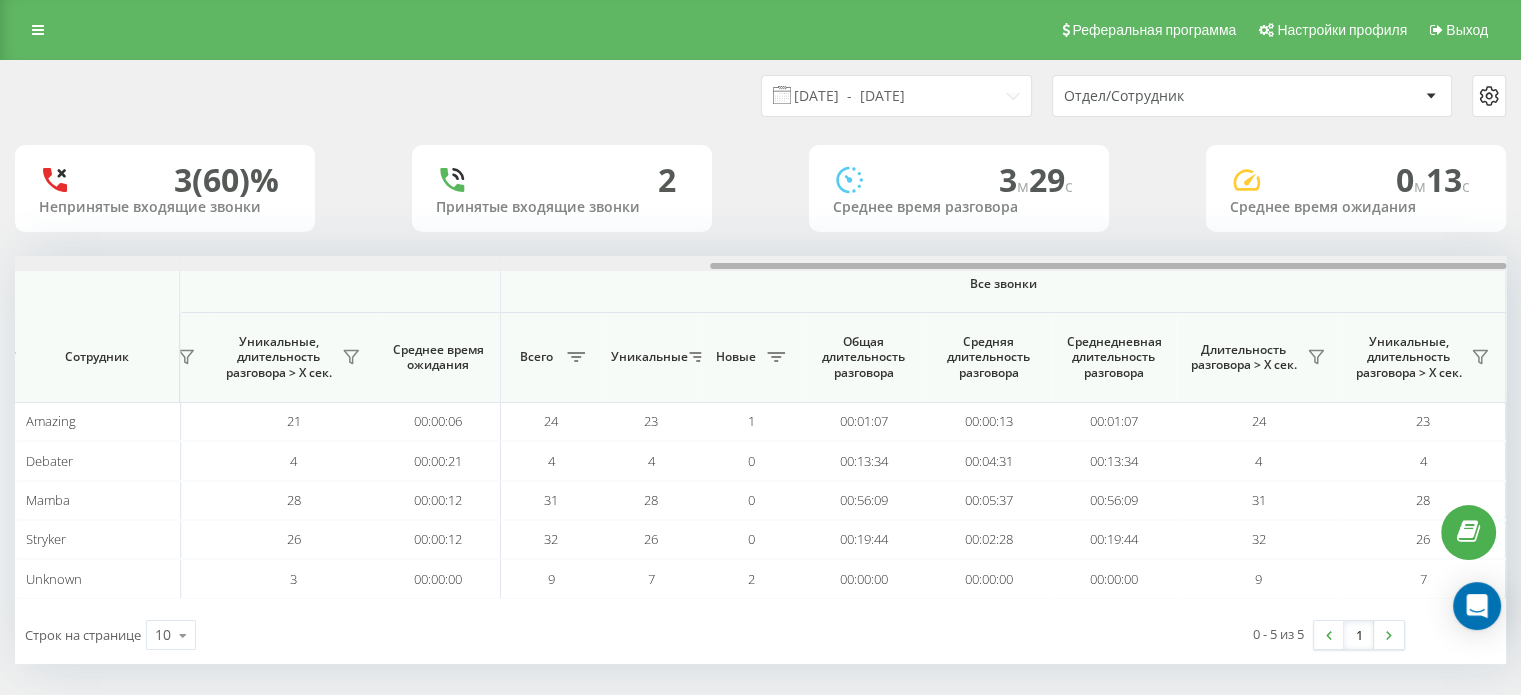 drag, startPoint x: 405, startPoint y: 270, endPoint x: 1360, endPoint y: 275, distance: 955.01306 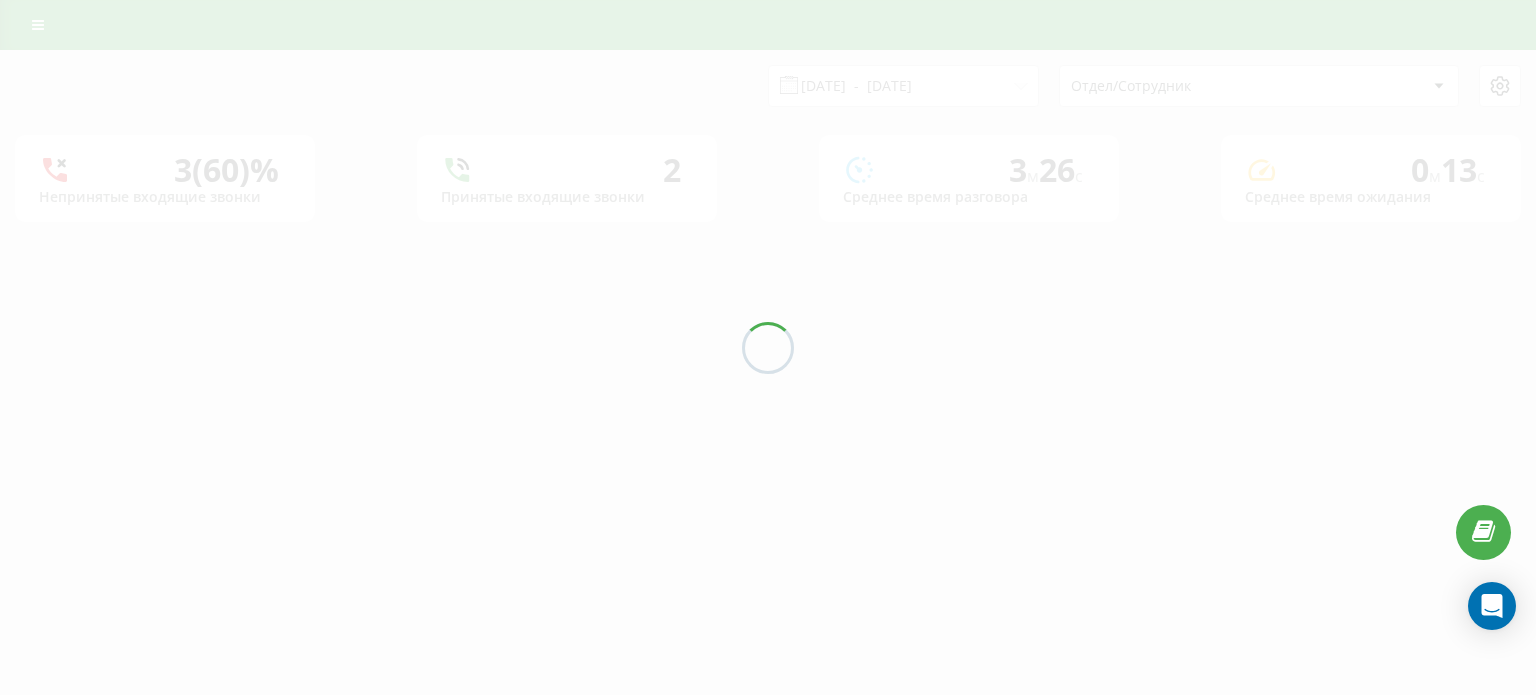 scroll, scrollTop: 0, scrollLeft: 0, axis: both 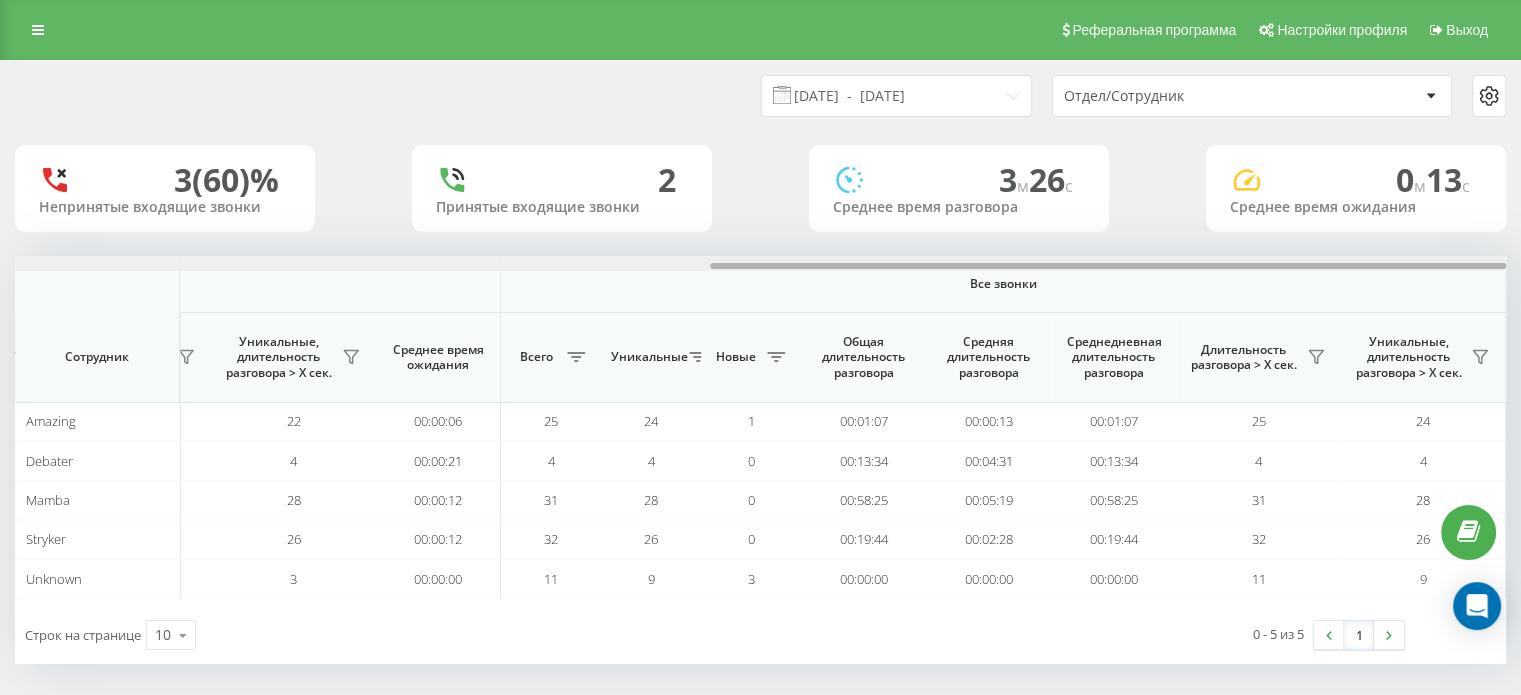 drag, startPoint x: 713, startPoint y: 263, endPoint x: 1476, endPoint y: 323, distance: 765.35547 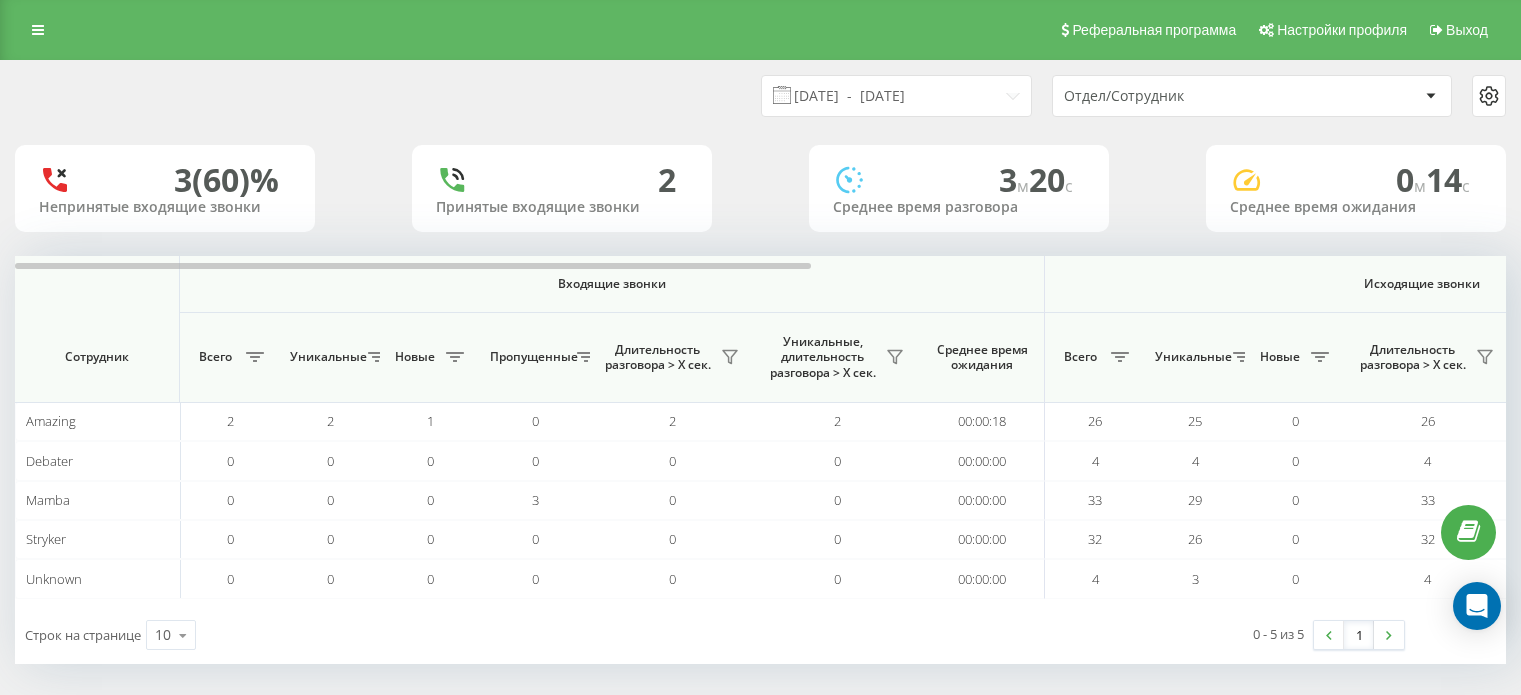 scroll, scrollTop: 0, scrollLeft: 0, axis: both 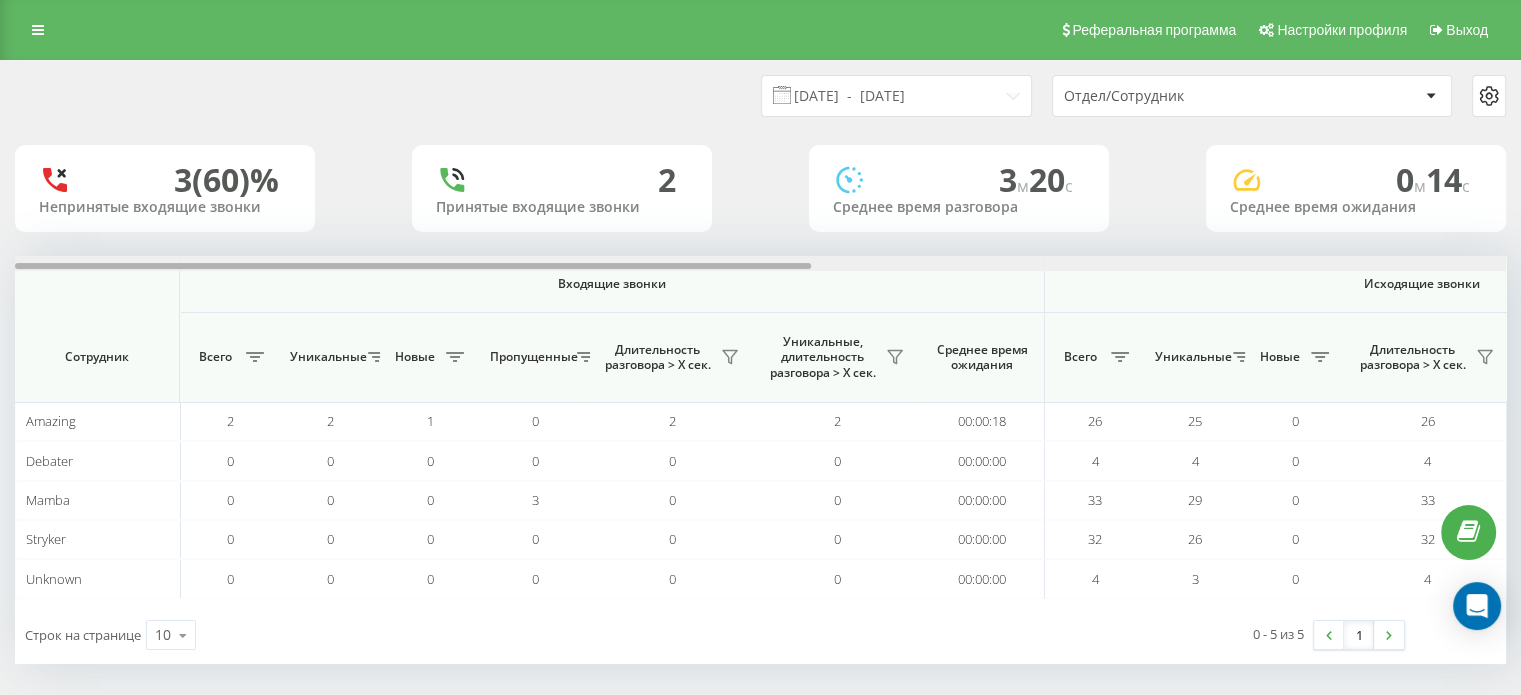 drag, startPoint x: 747, startPoint y: 266, endPoint x: 475, endPoint y: 272, distance: 272.06616 